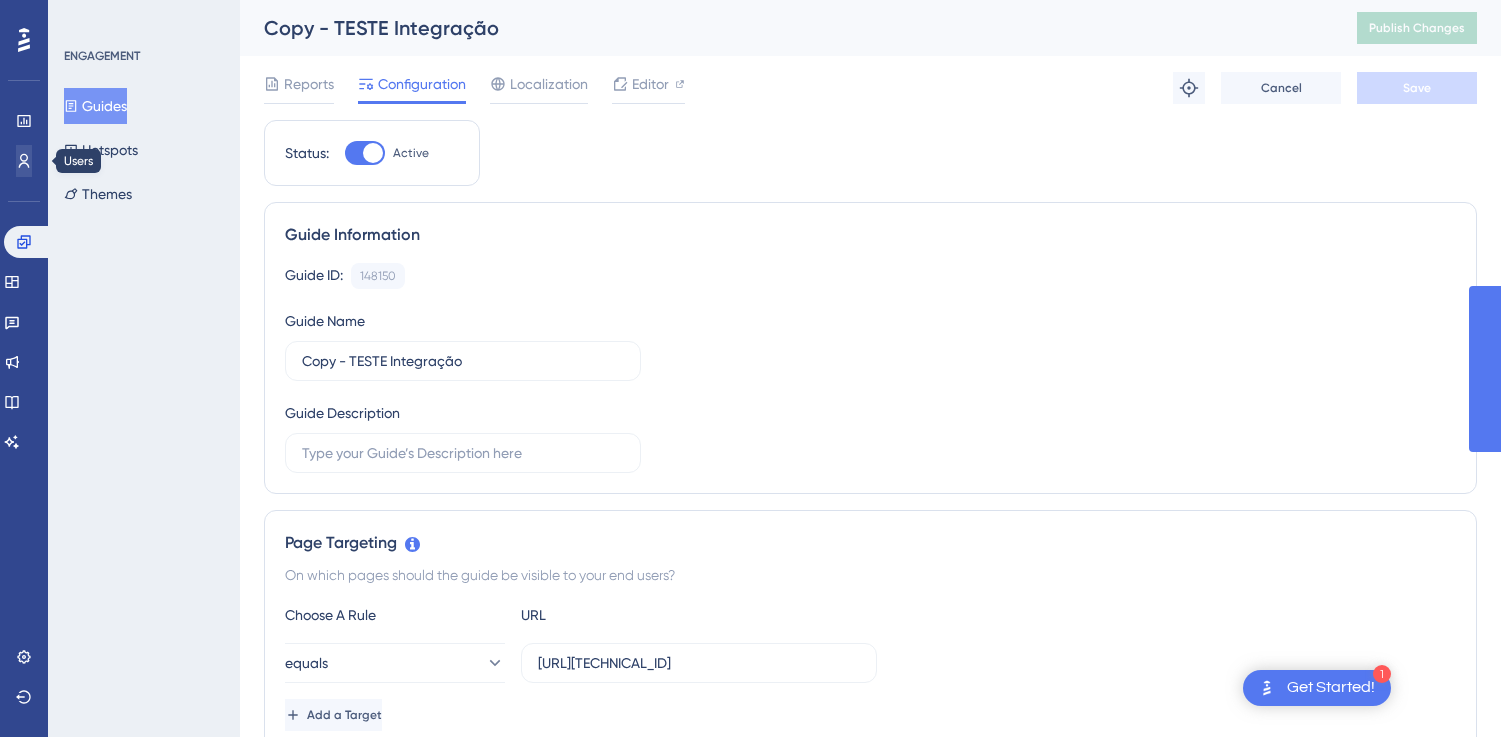 scroll, scrollTop: 0, scrollLeft: 0, axis: both 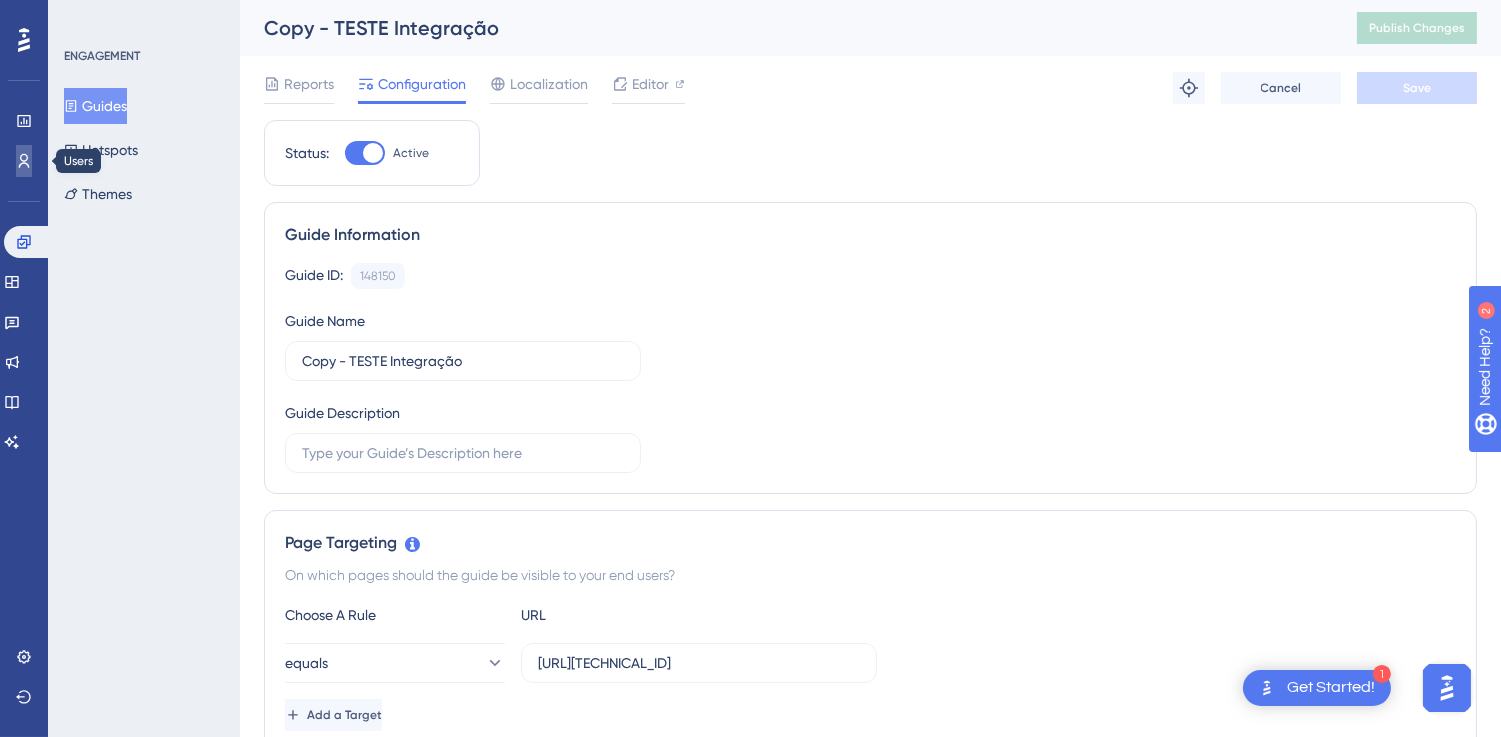 click 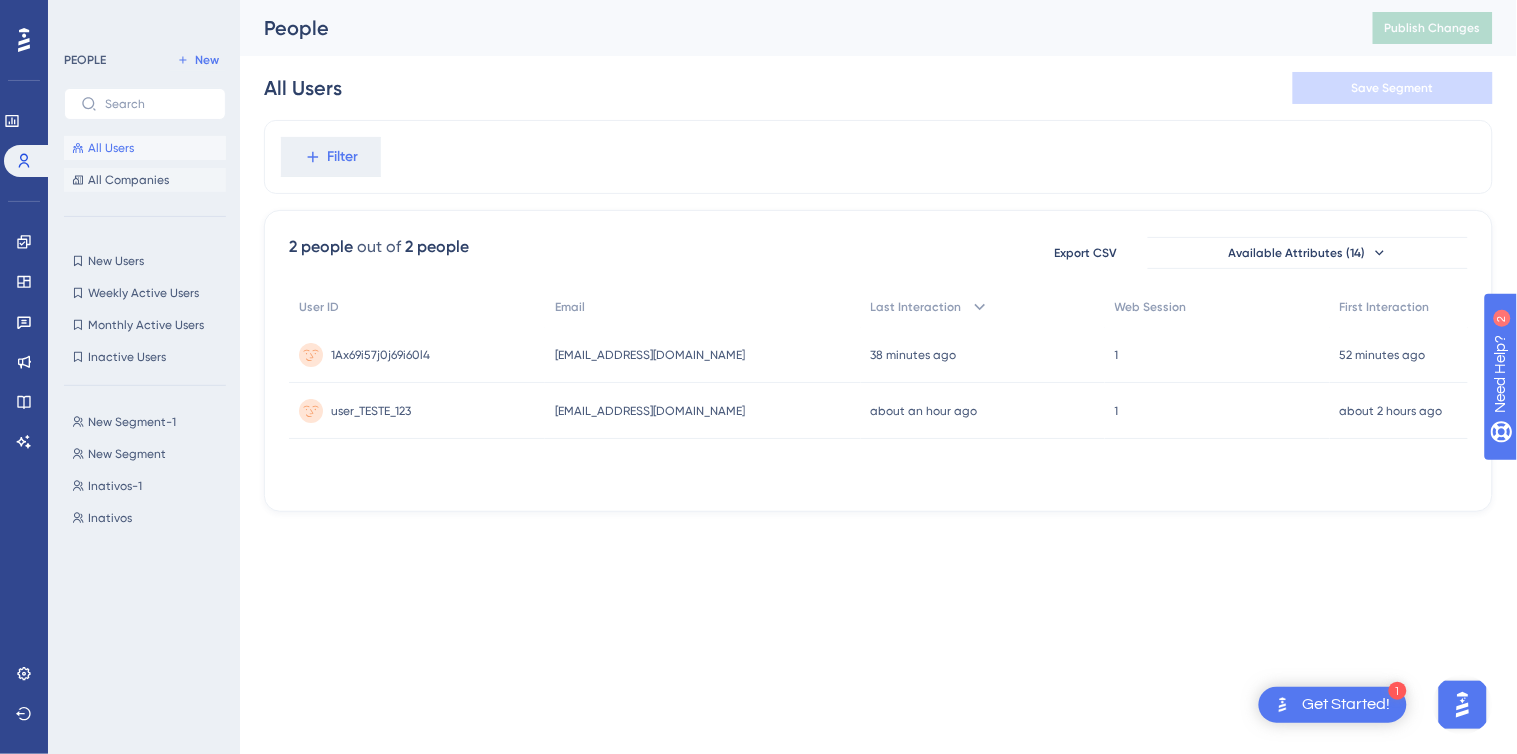 click on "All Companies" at bounding box center [128, 180] 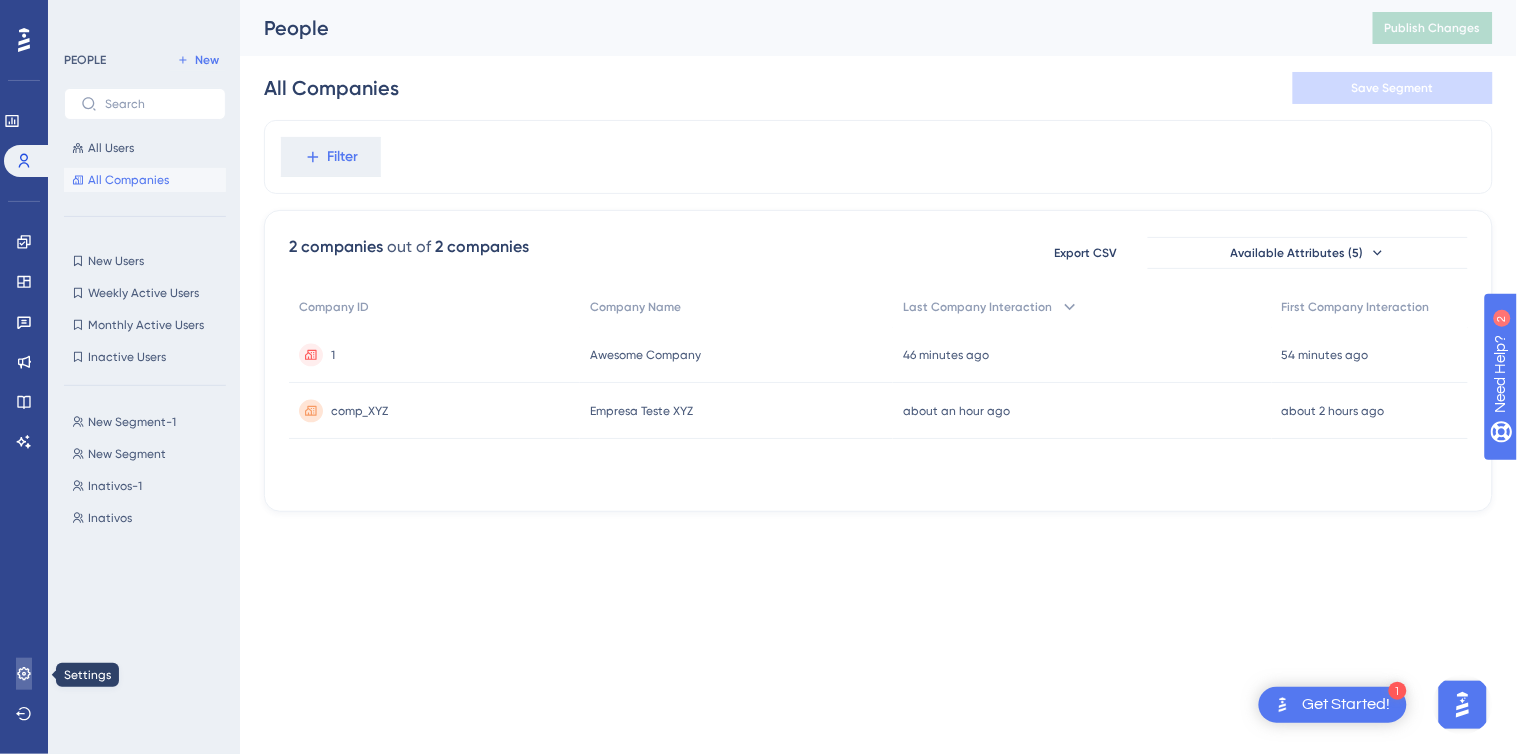 click 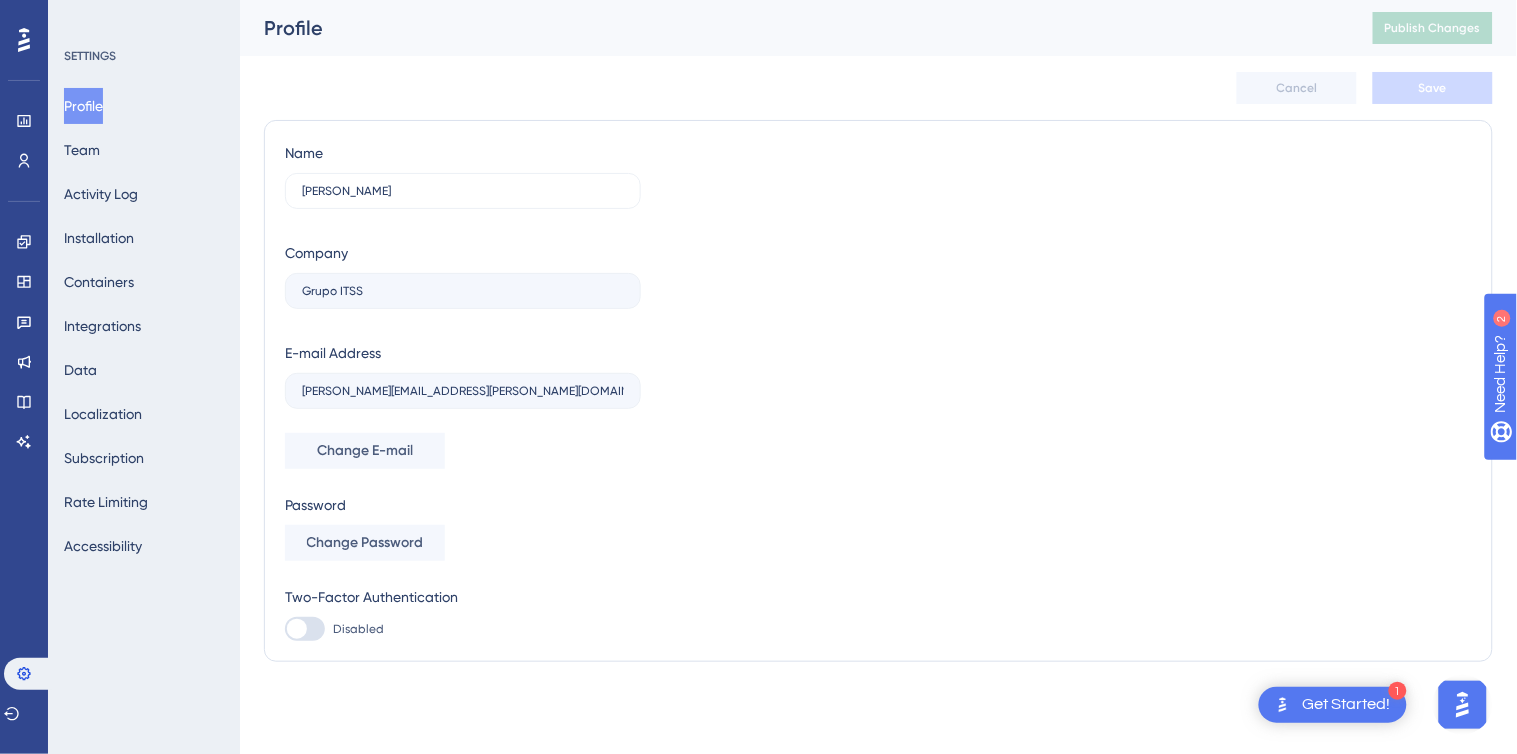 click on "Name [PERSON_NAME] Company Grupo ITSS E-mail Address [PERSON_NAME][EMAIL_ADDRESS][PERSON_NAME][DOMAIN_NAME] Change E-mail Password Change Password [SECURITY_DATA] Authentication  Disabled" at bounding box center [878, 391] 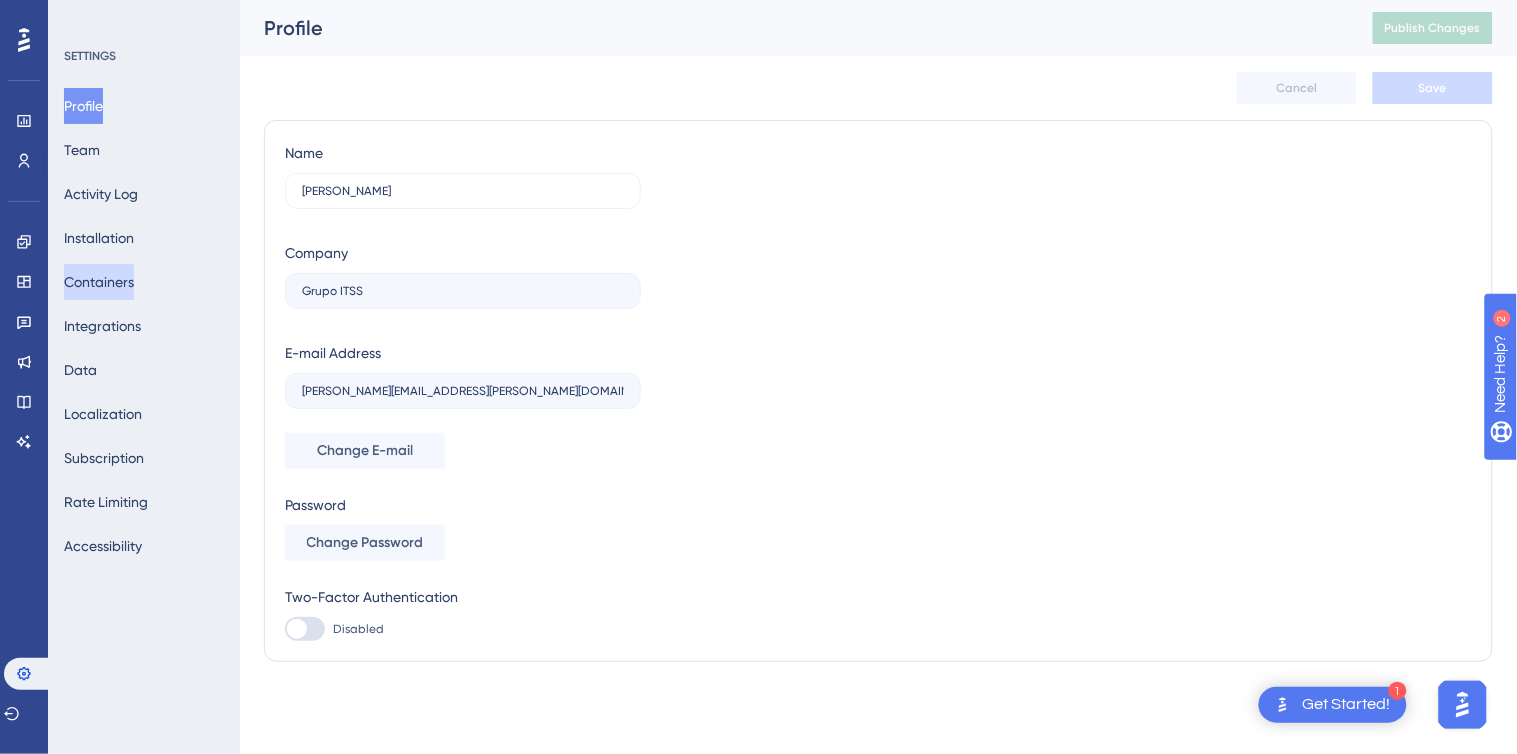 click on "Containers" at bounding box center [99, 282] 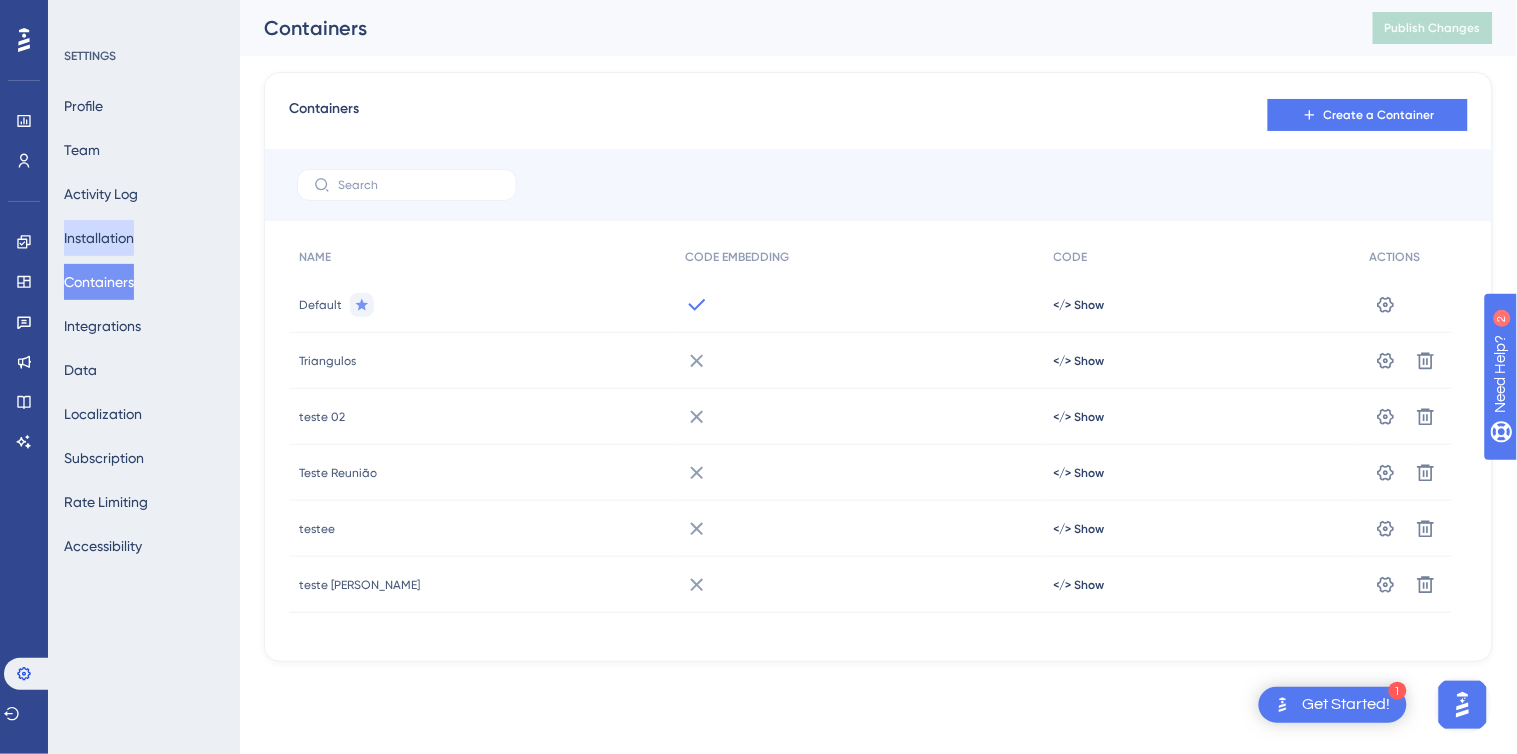 click on "Installation" at bounding box center [99, 238] 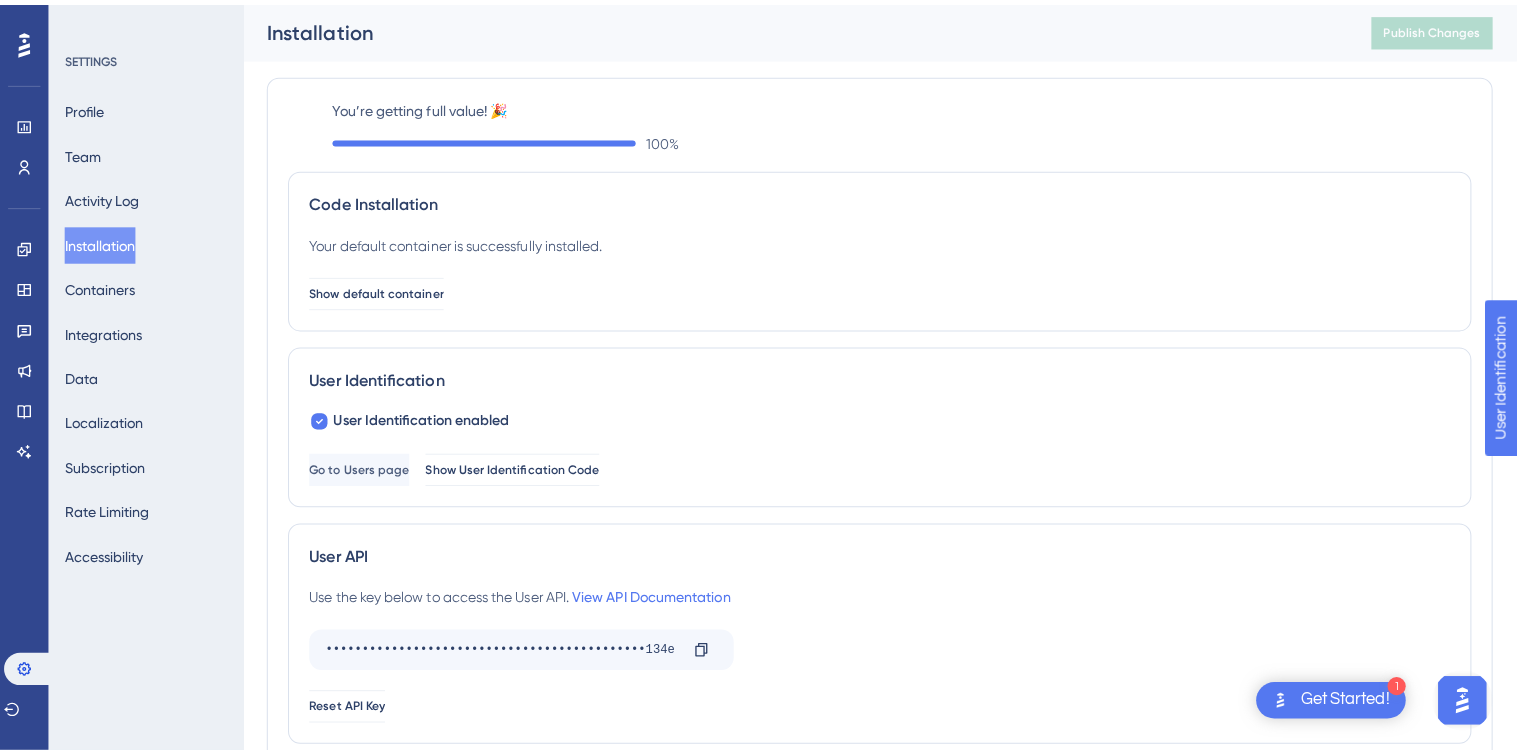 scroll, scrollTop: 0, scrollLeft: 0, axis: both 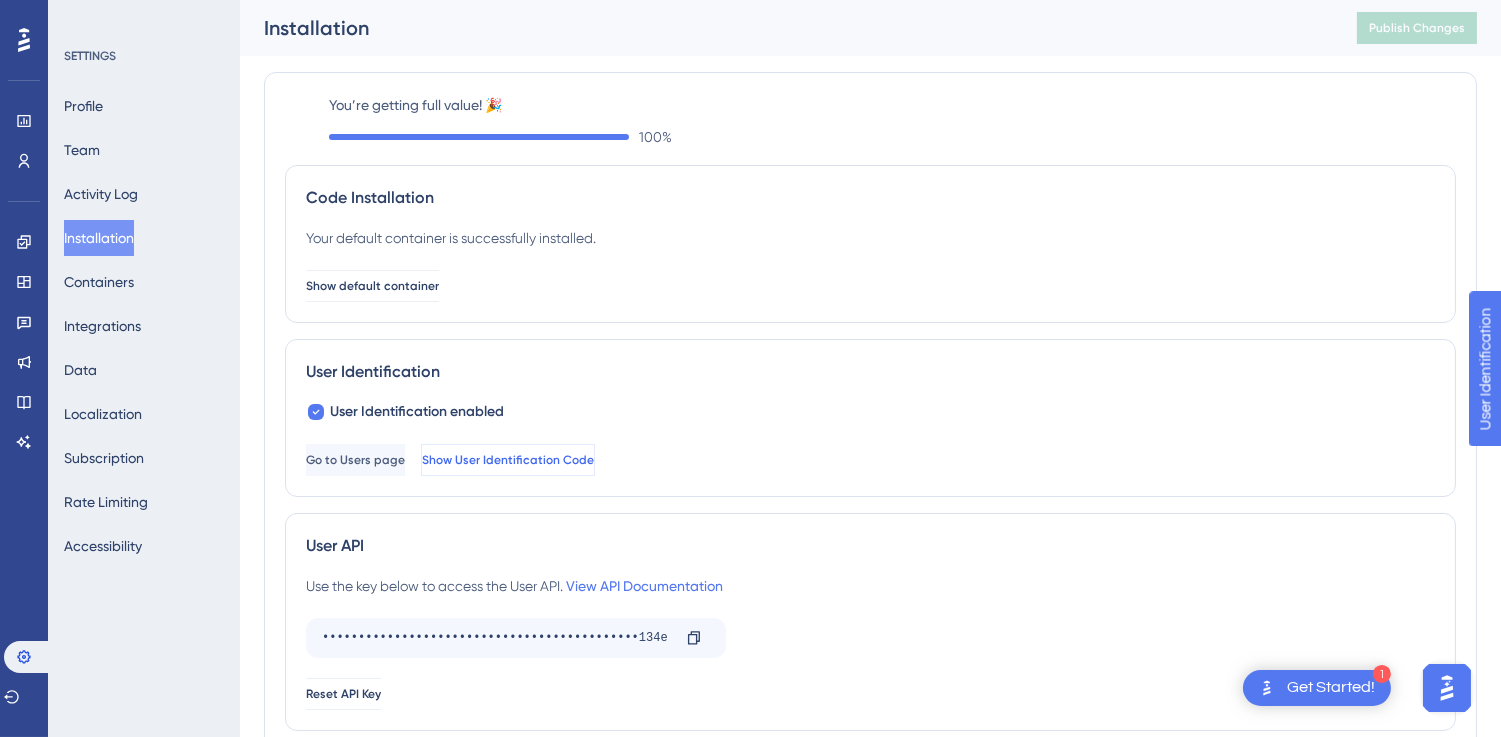 click on "Show User Identification Code" at bounding box center (508, 460) 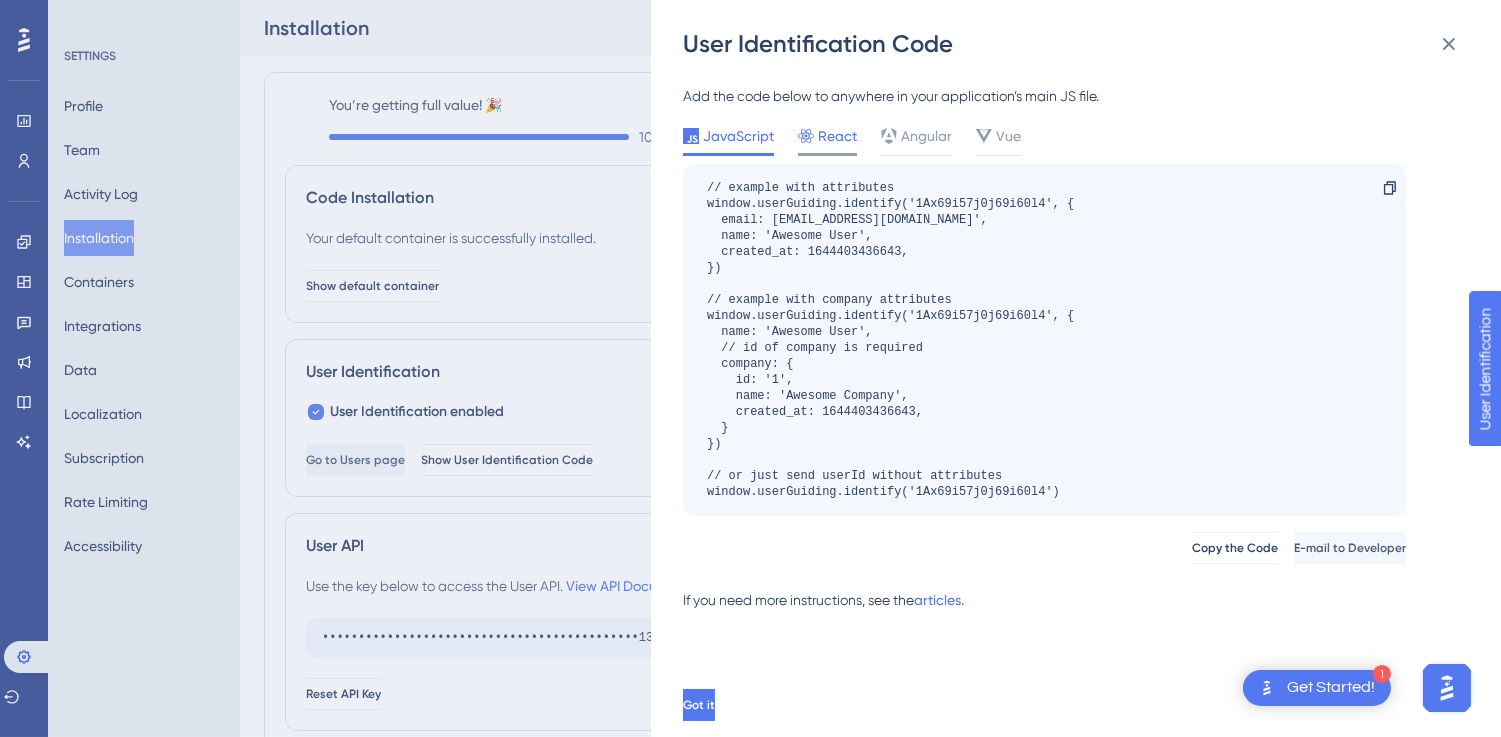 click 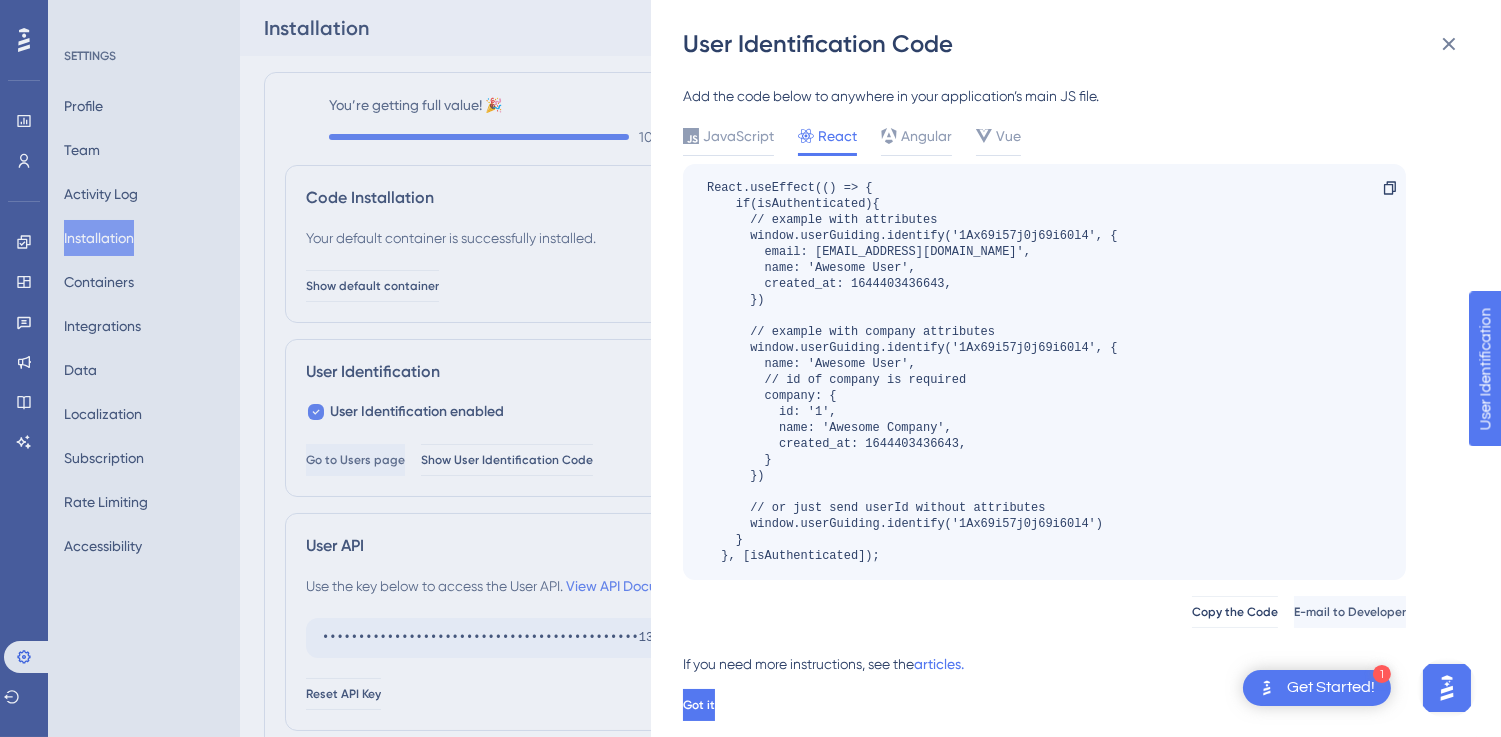 click on "User Identification Code Add the code below to anywhere in your application’s main JS file. JavaScript React Angular Vue React.useEffect(() => {
if(isAuthenticated){
// example with attributes
window.userGuiding.identify('1Ax69i57j0j69i60l4', {
email: [EMAIL_ADDRESS][DOMAIN_NAME]',
name: 'Awesome User',
created_at: 1644403436643,
})
// example with company attributes
window.userGuiding.identify('1Ax69i57j0j69i60l4', {
name: 'Awesome User',
// id of company is required
company: {
id: '1',
name: 'Awesome Company',
created_at: 1644403436643,
}
})
// or just send userId without attributes
window.userGuiding.identify('1Ax69i57j0j69i60l4')
}
}, [isAuthenticated]);
Copy Copy the Code E-mail to Developer If you need more instructions, see the  articles. Got it" at bounding box center (750, 368) 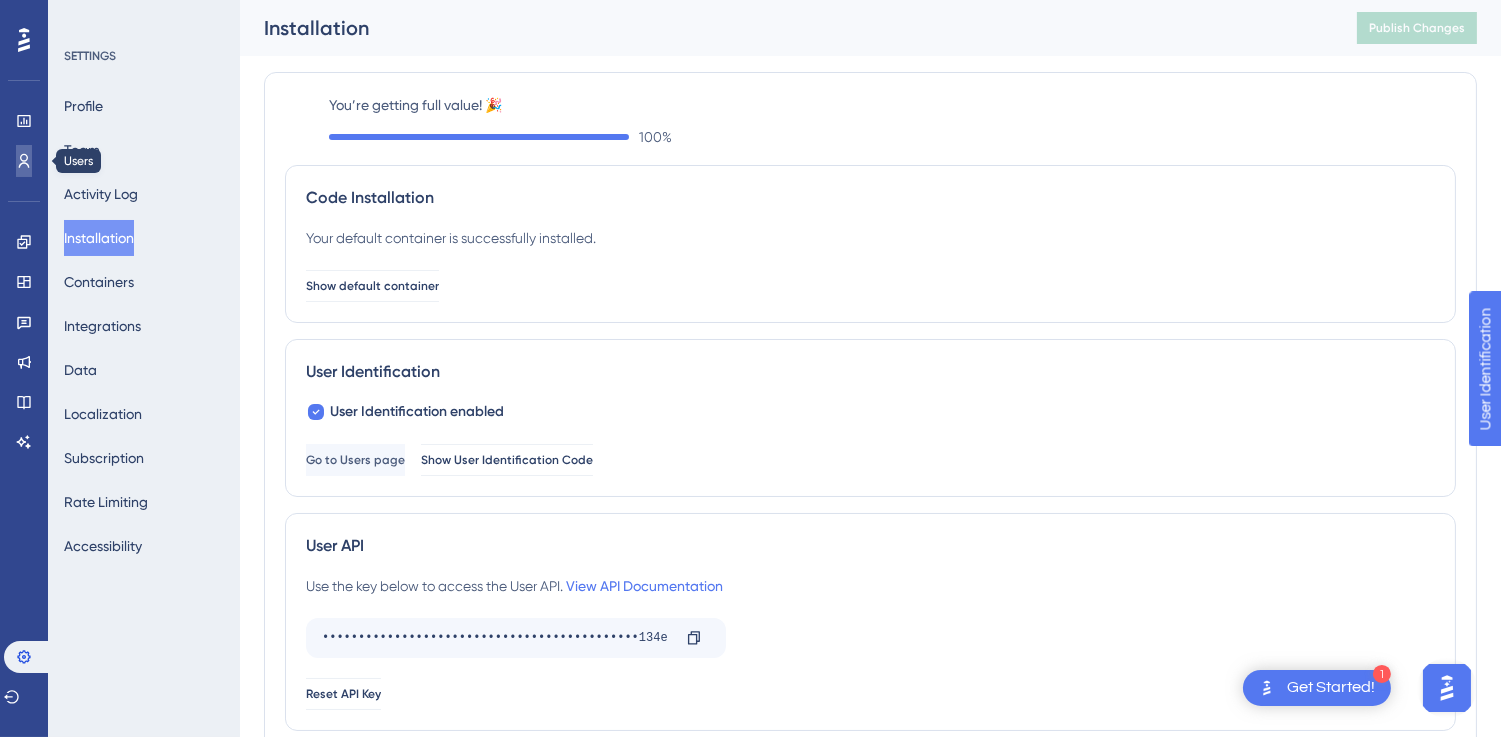 click at bounding box center (24, 161) 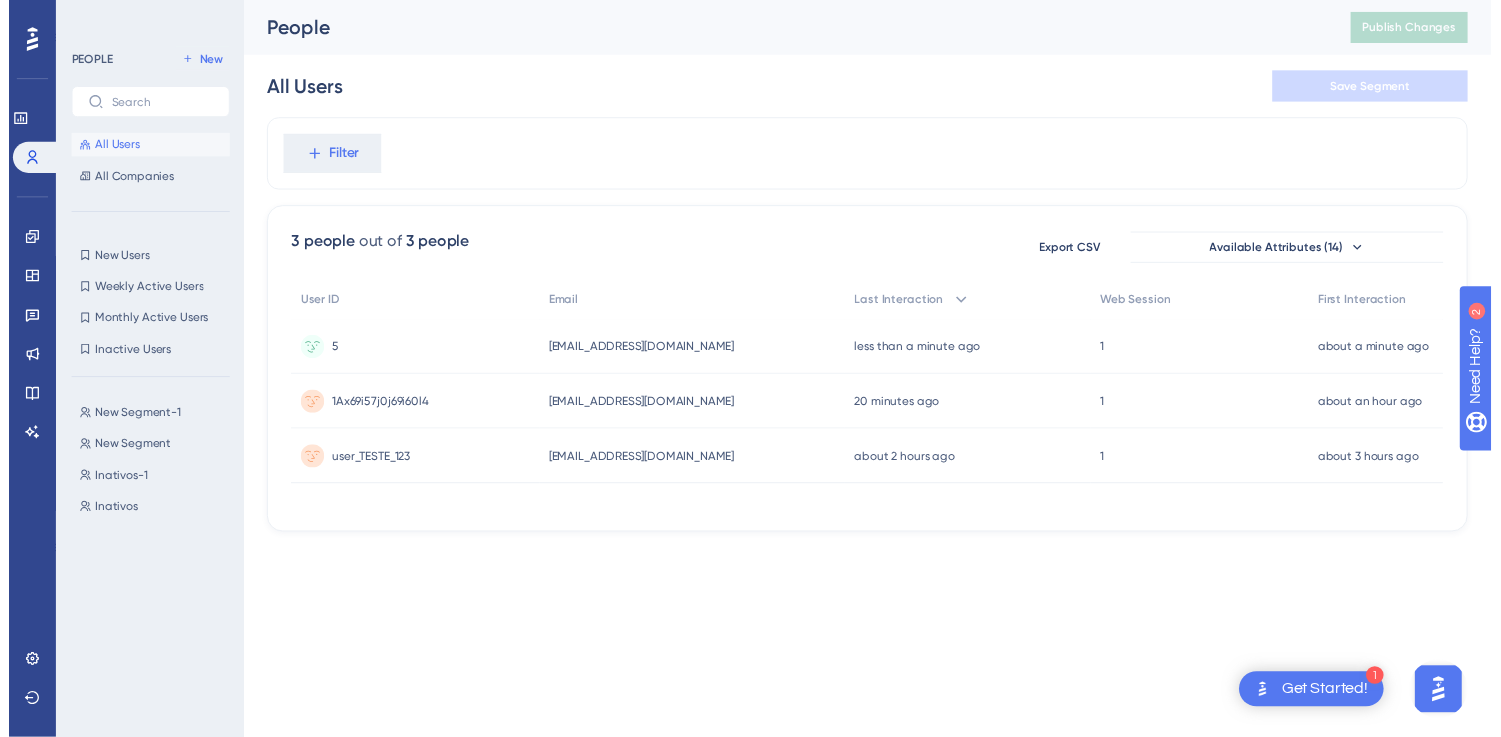 scroll, scrollTop: 0, scrollLeft: 0, axis: both 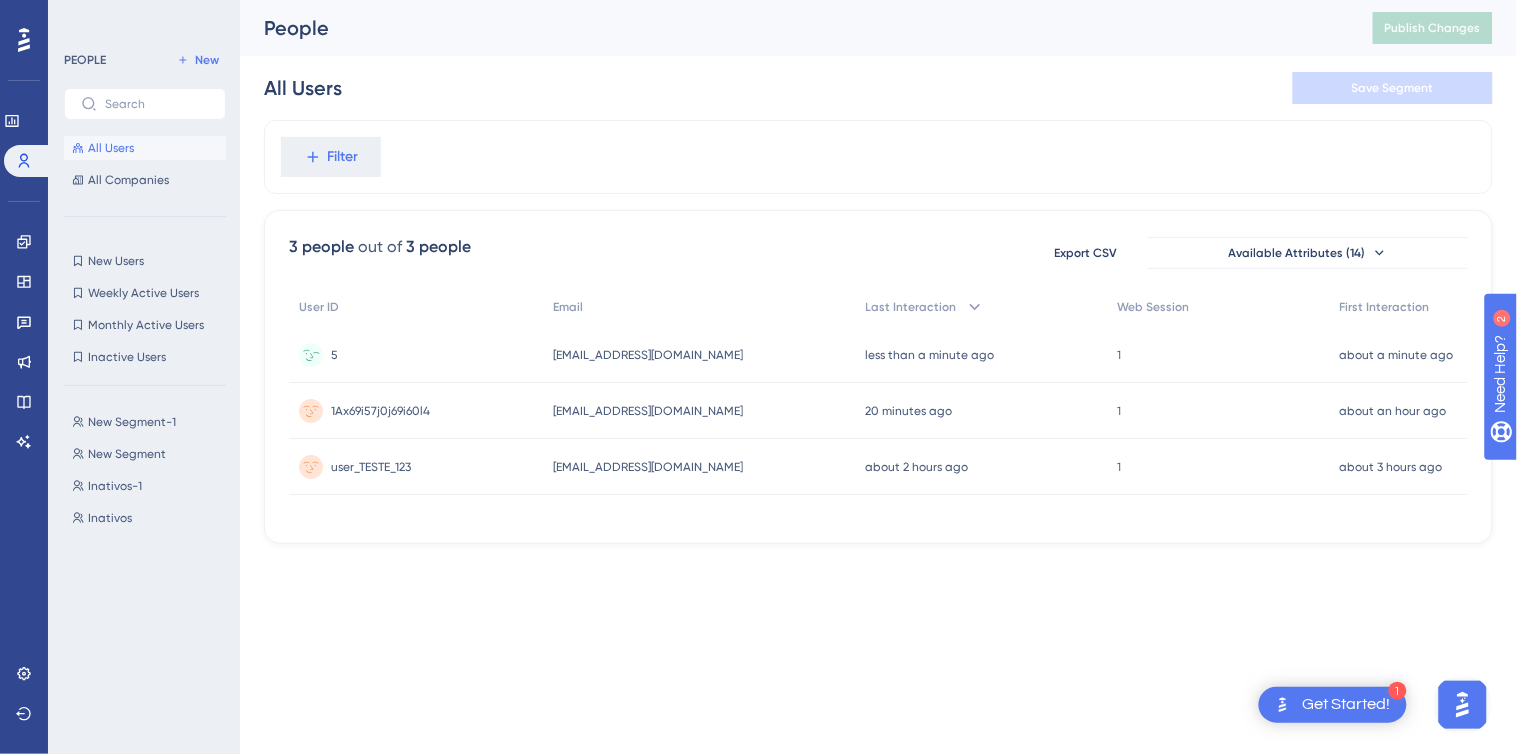 click on "[EMAIL_ADDRESS][DOMAIN_NAME]" at bounding box center (648, 355) 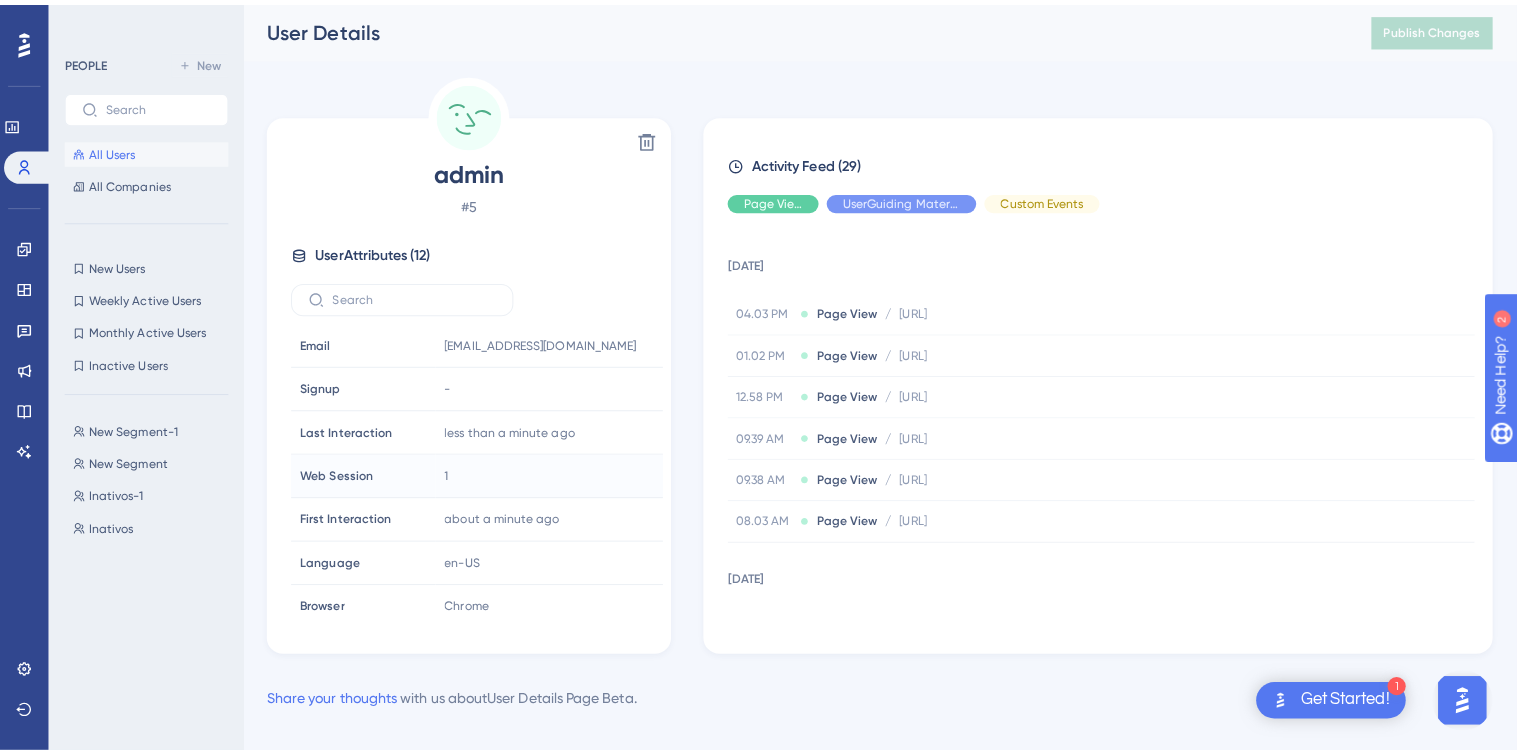 scroll, scrollTop: 222, scrollLeft: 0, axis: vertical 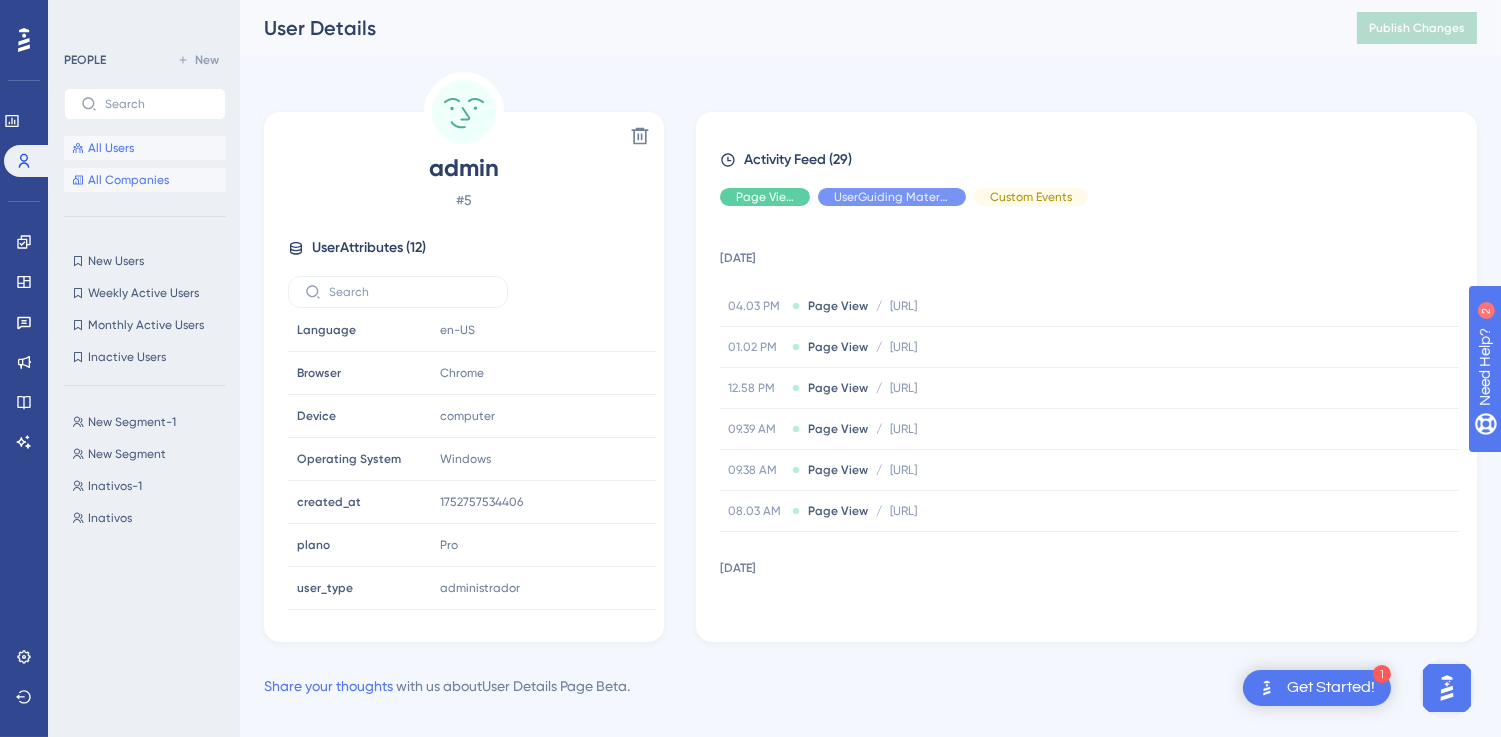drag, startPoint x: 102, startPoint y: 177, endPoint x: 165, endPoint y: 176, distance: 63.007935 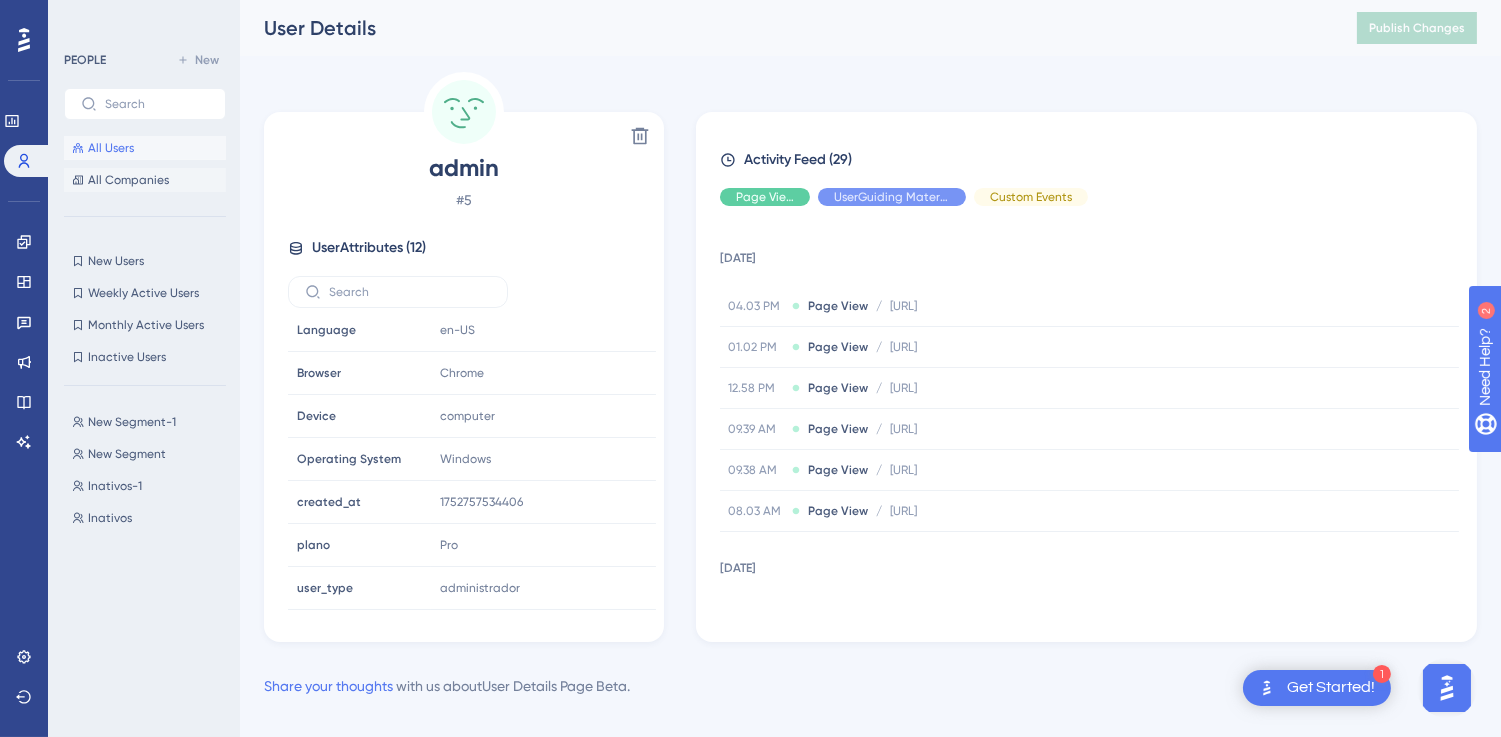 click on "All Companies" at bounding box center [128, 180] 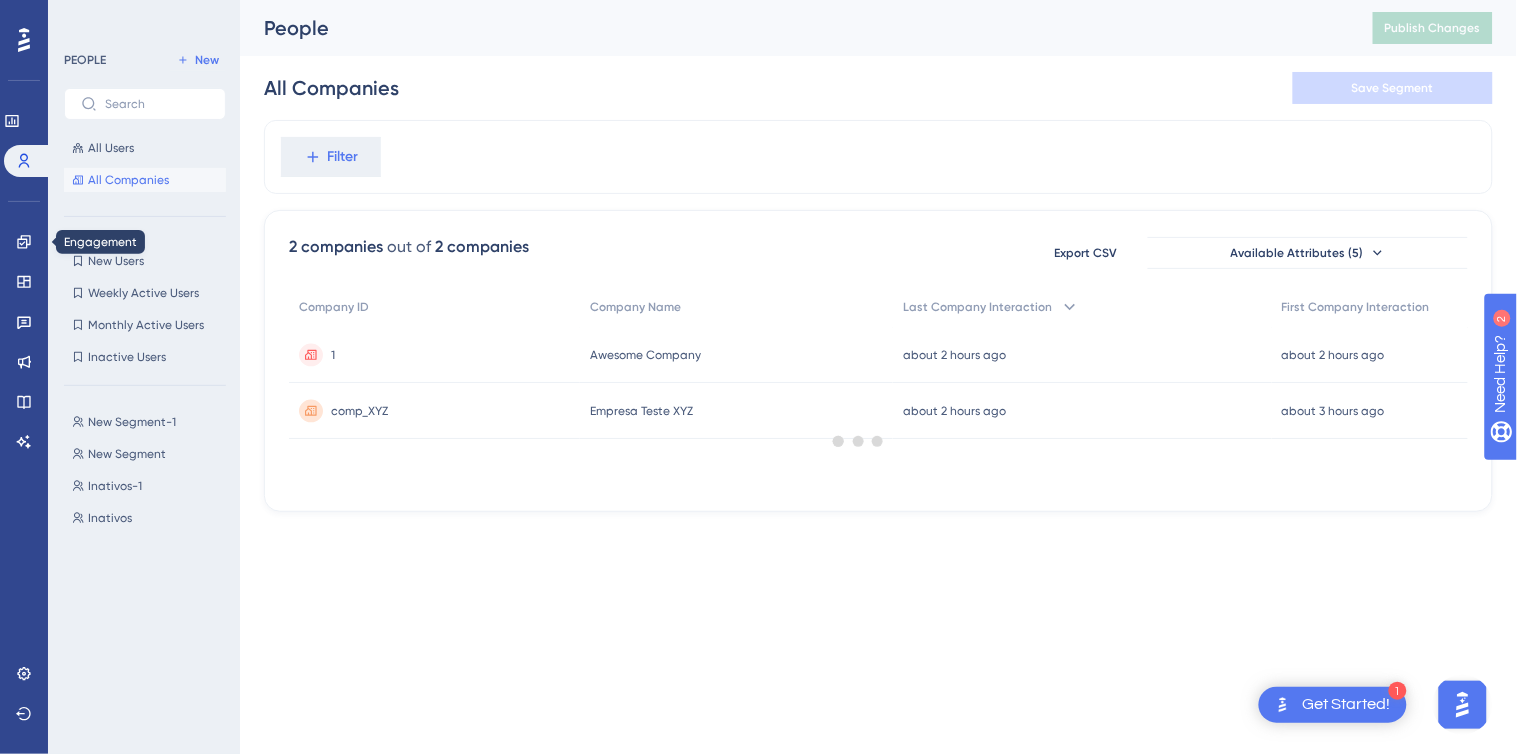 scroll, scrollTop: 0, scrollLeft: 0, axis: both 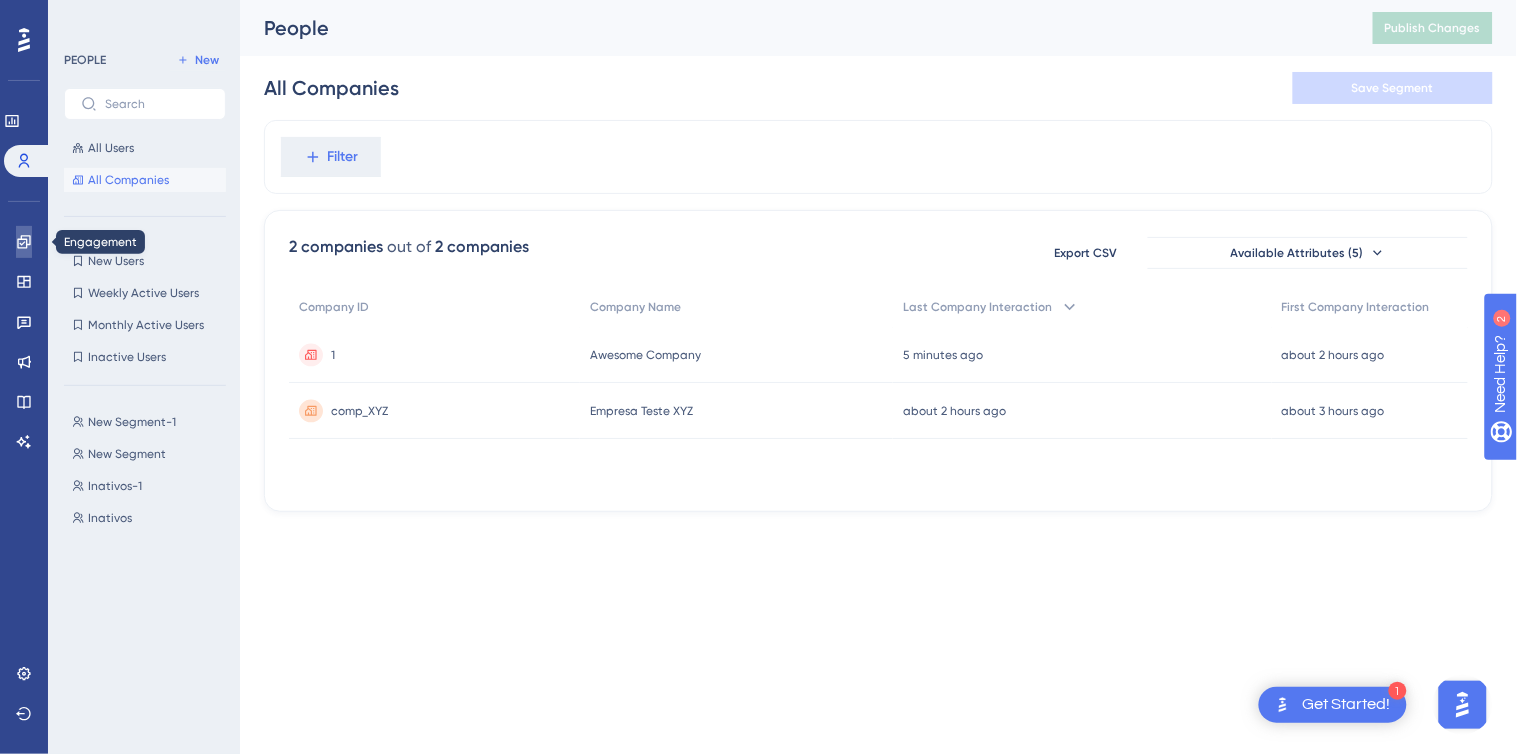 click 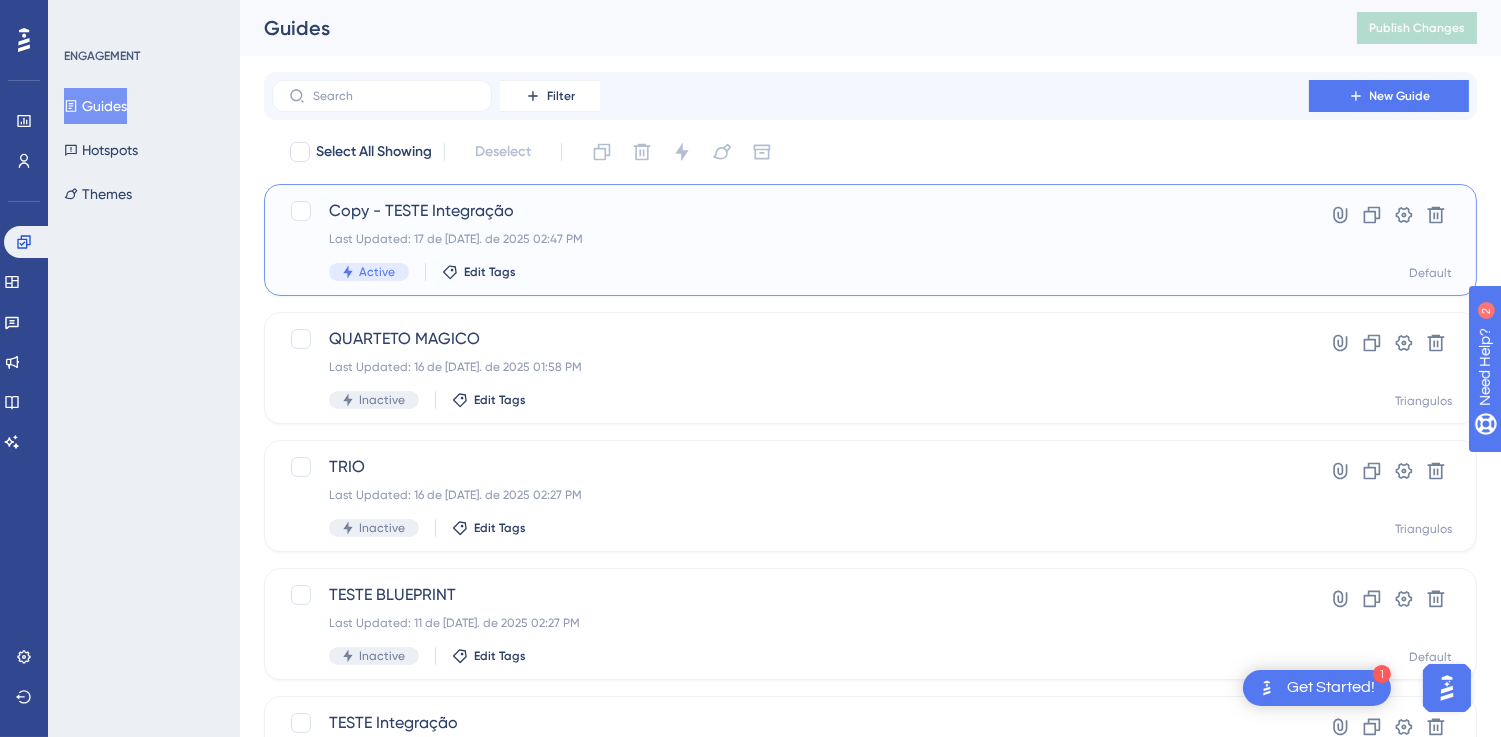 click on "Copy - TESTE Integração" at bounding box center (790, 211) 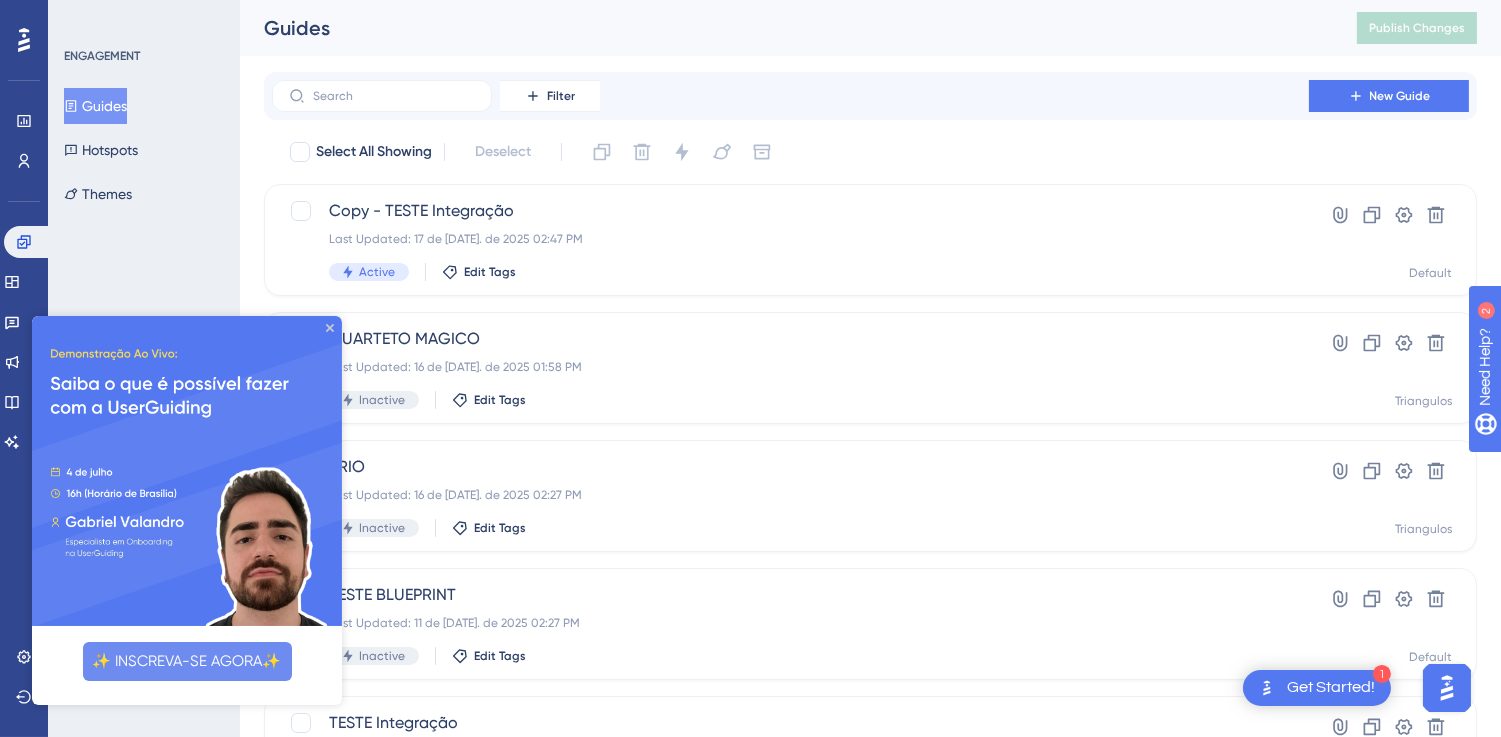 click at bounding box center [187, 510] 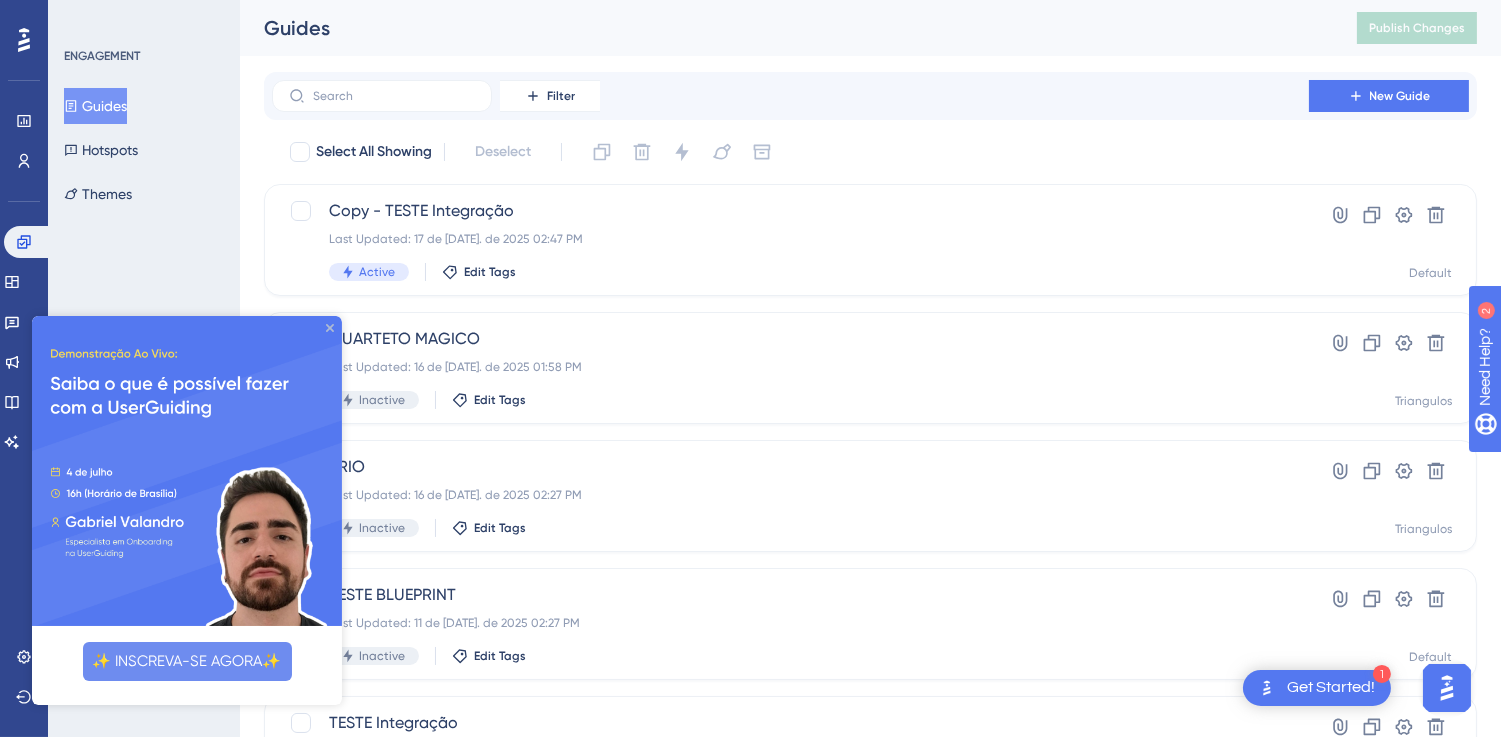 click 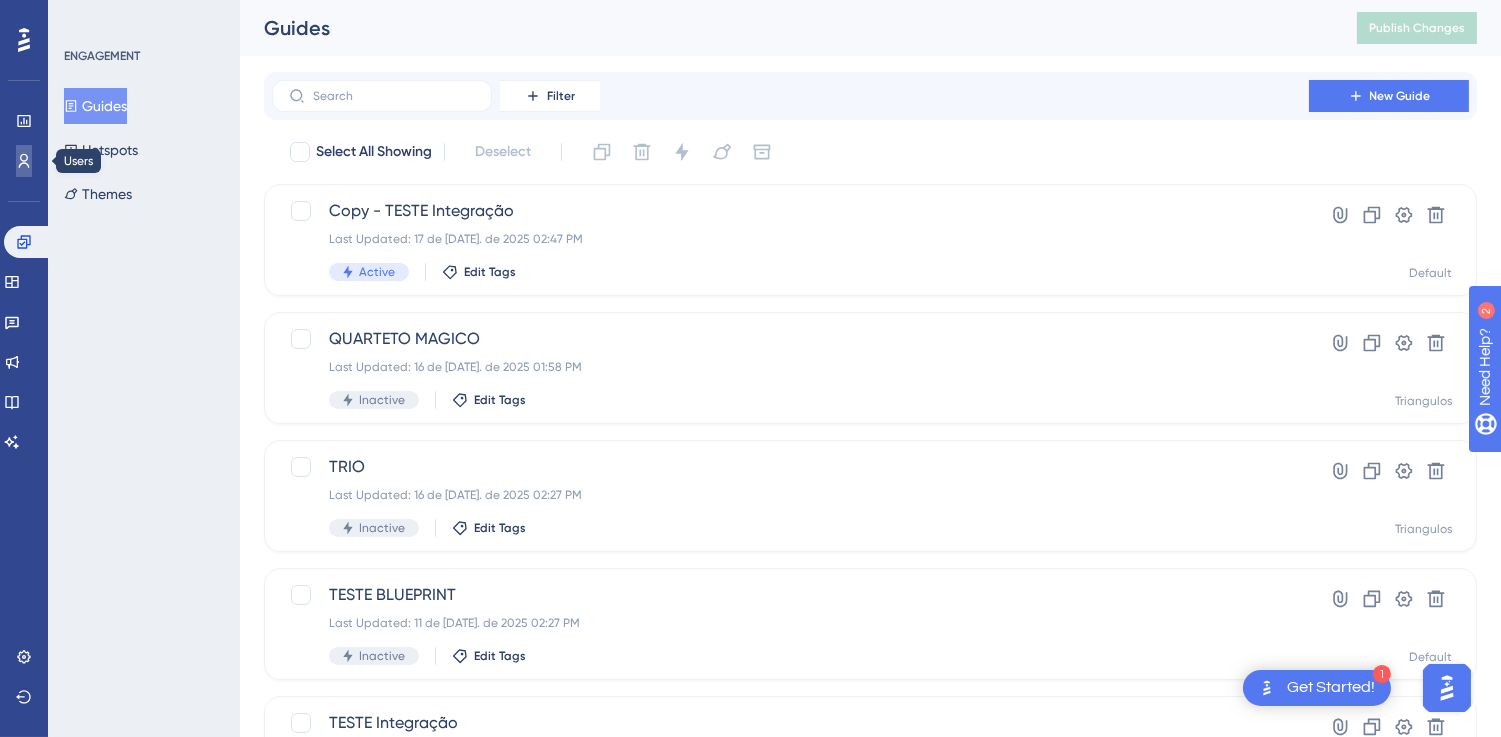 click 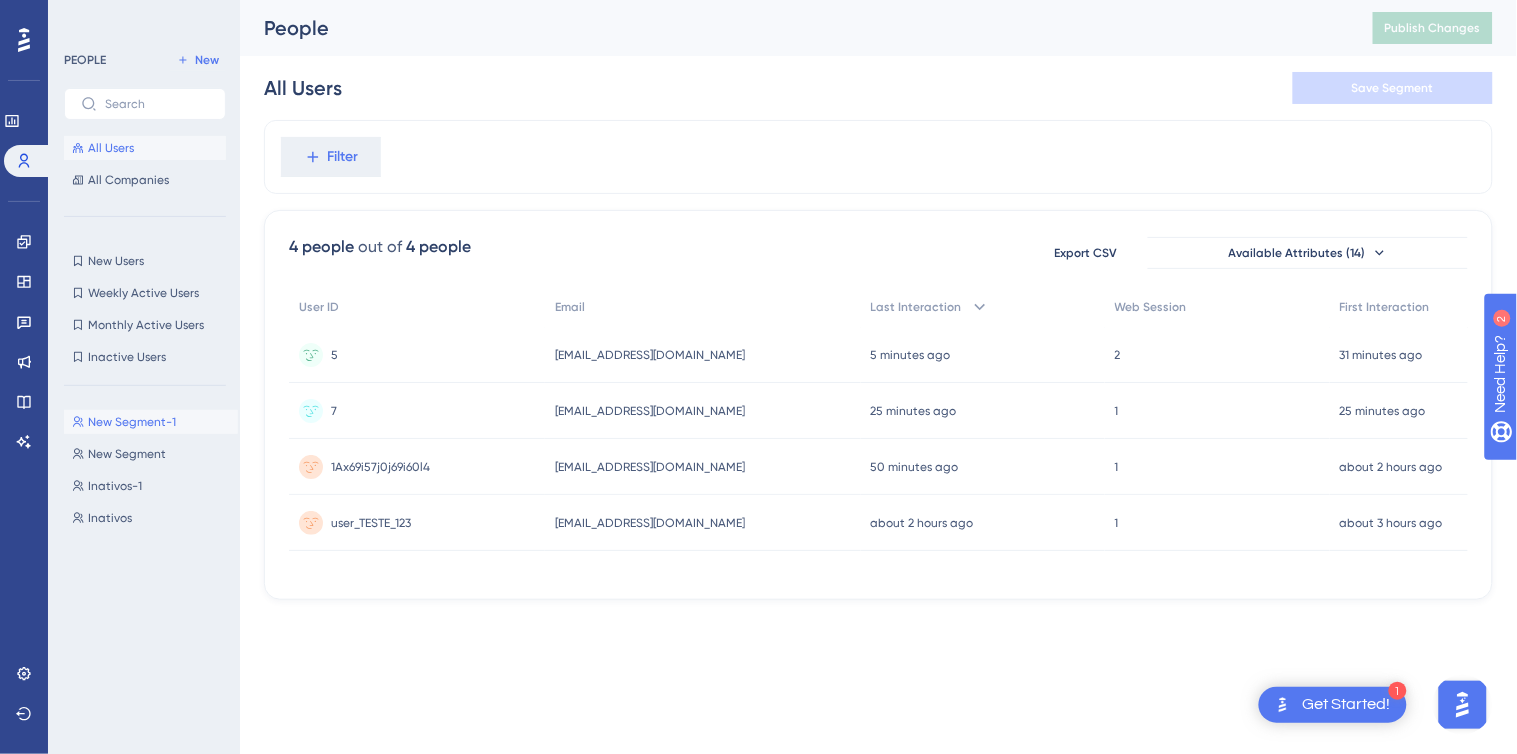 click on "New Segment-1" at bounding box center [132, 422] 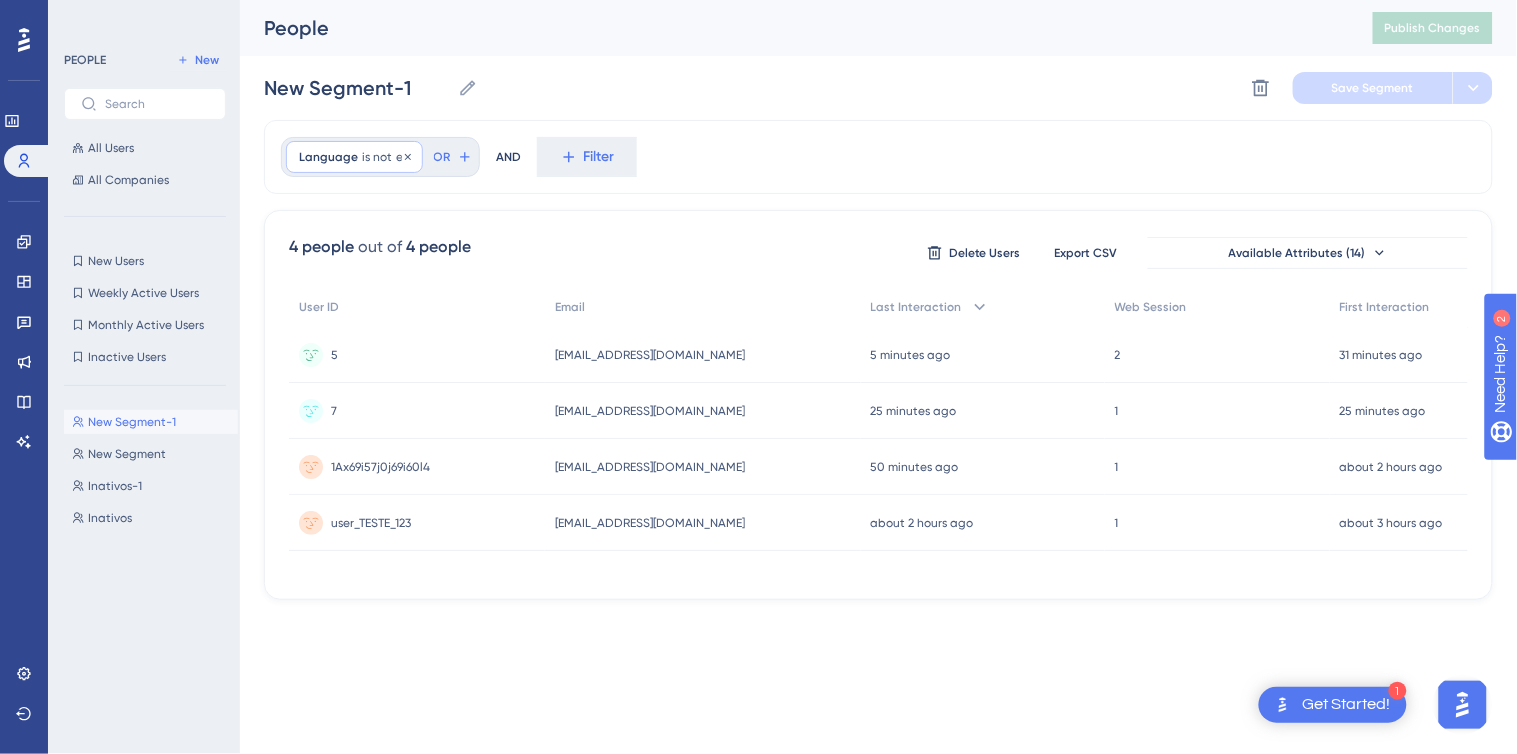 click on "Language" at bounding box center (328, 157) 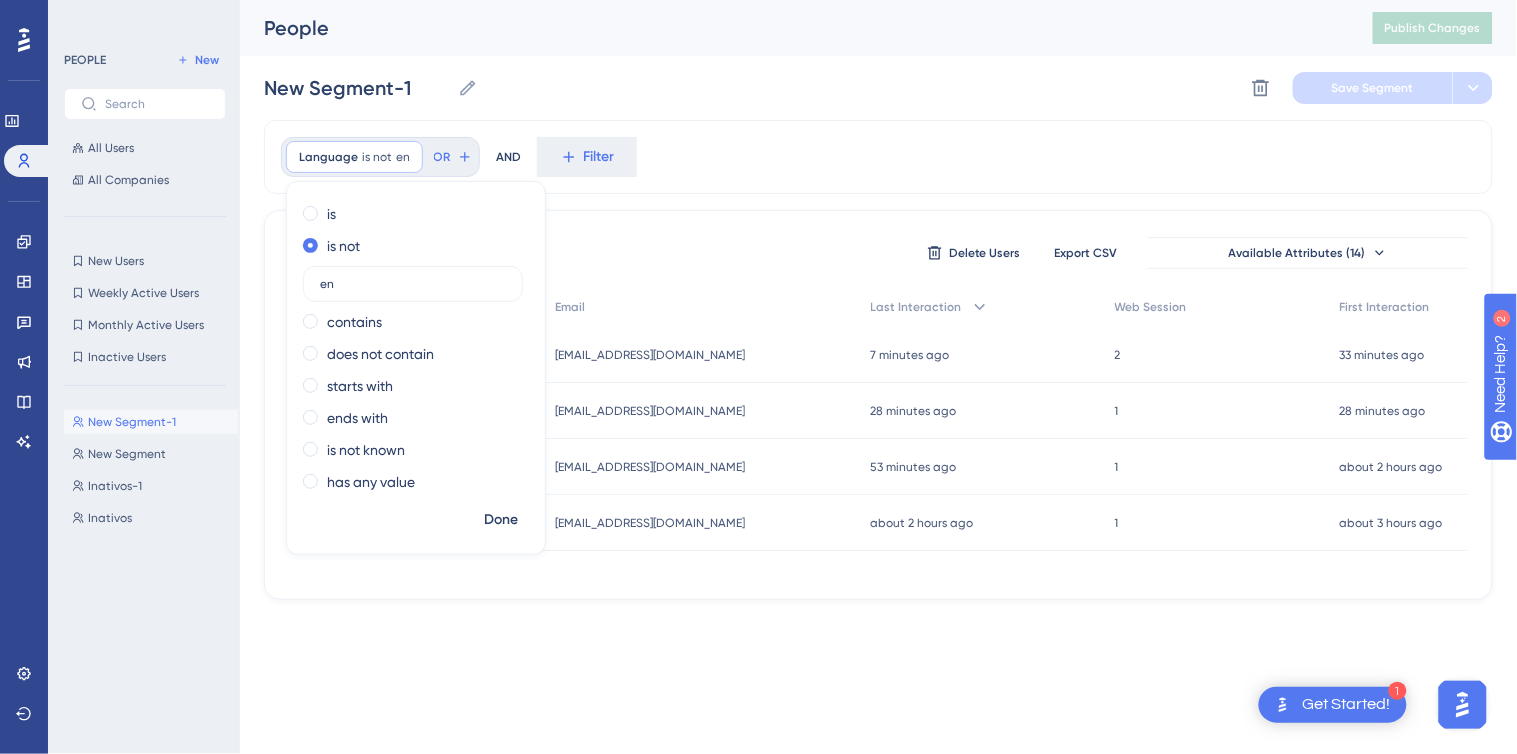 click on "People" at bounding box center (793, 28) 